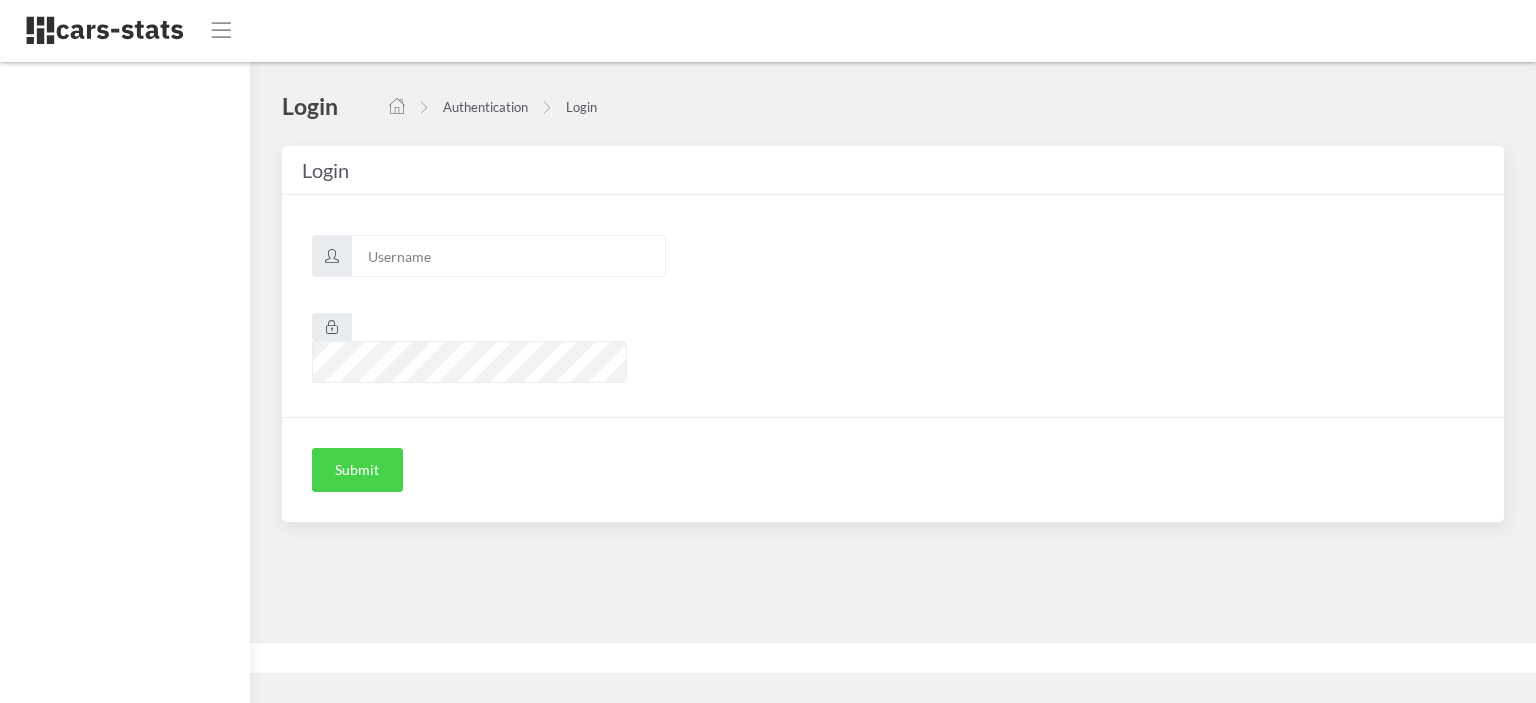 scroll, scrollTop: 0, scrollLeft: 0, axis: both 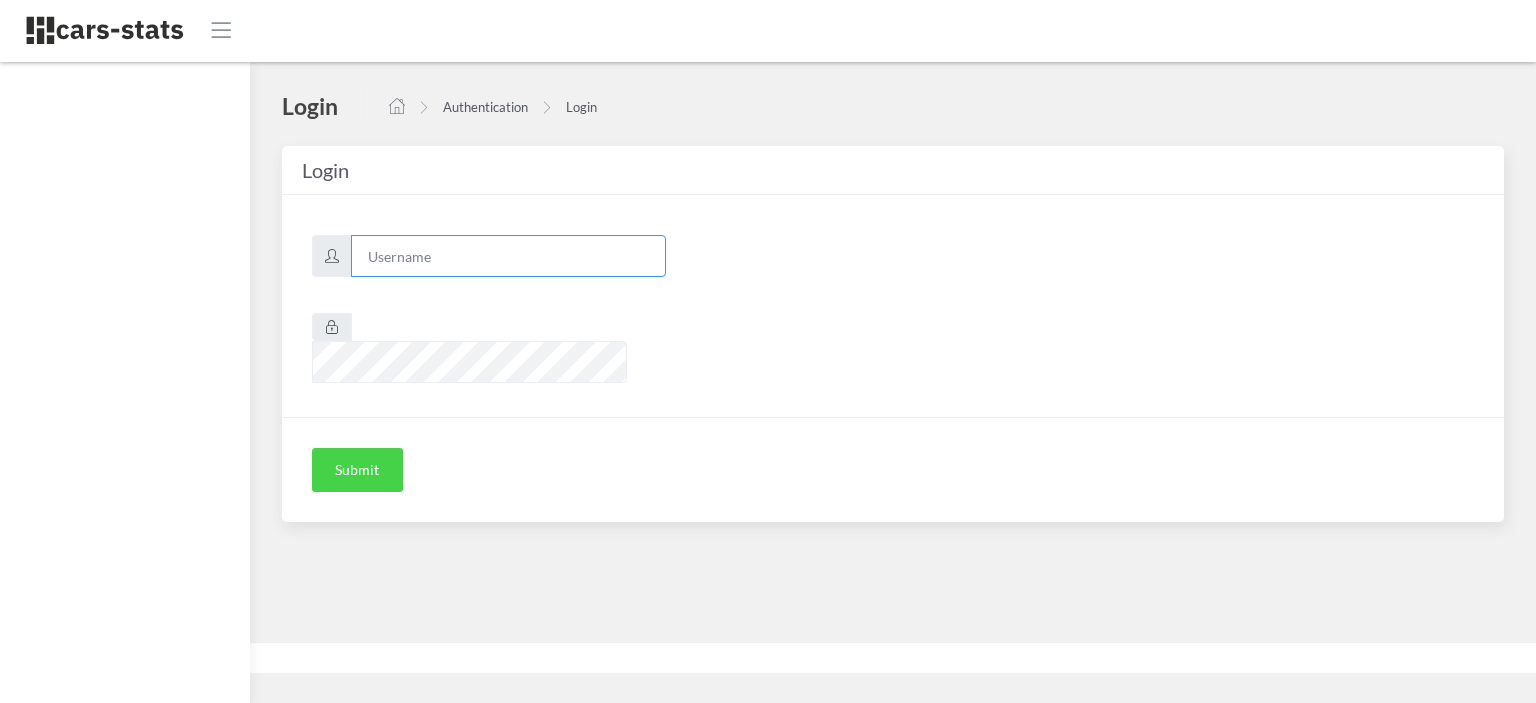 type on "awt" 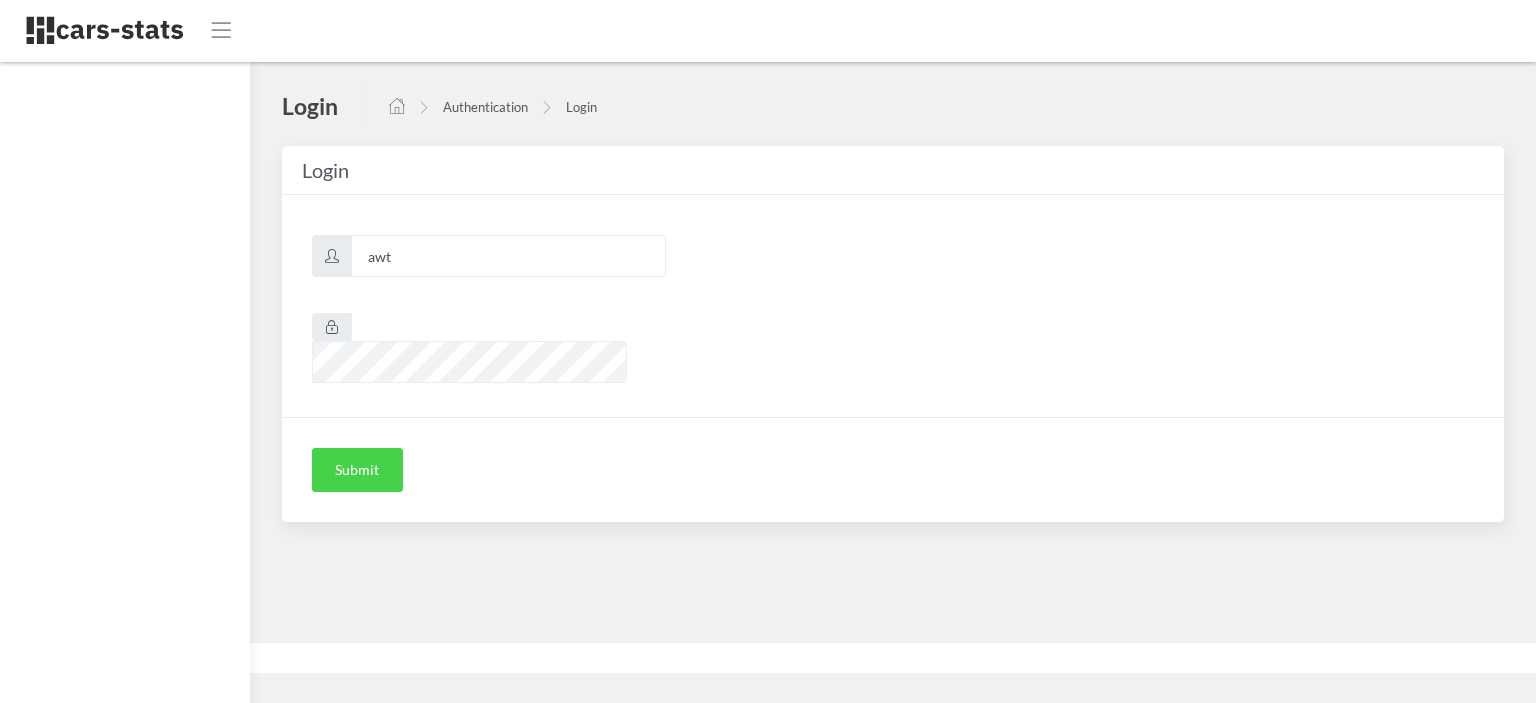 click on "Submit" at bounding box center [357, 470] 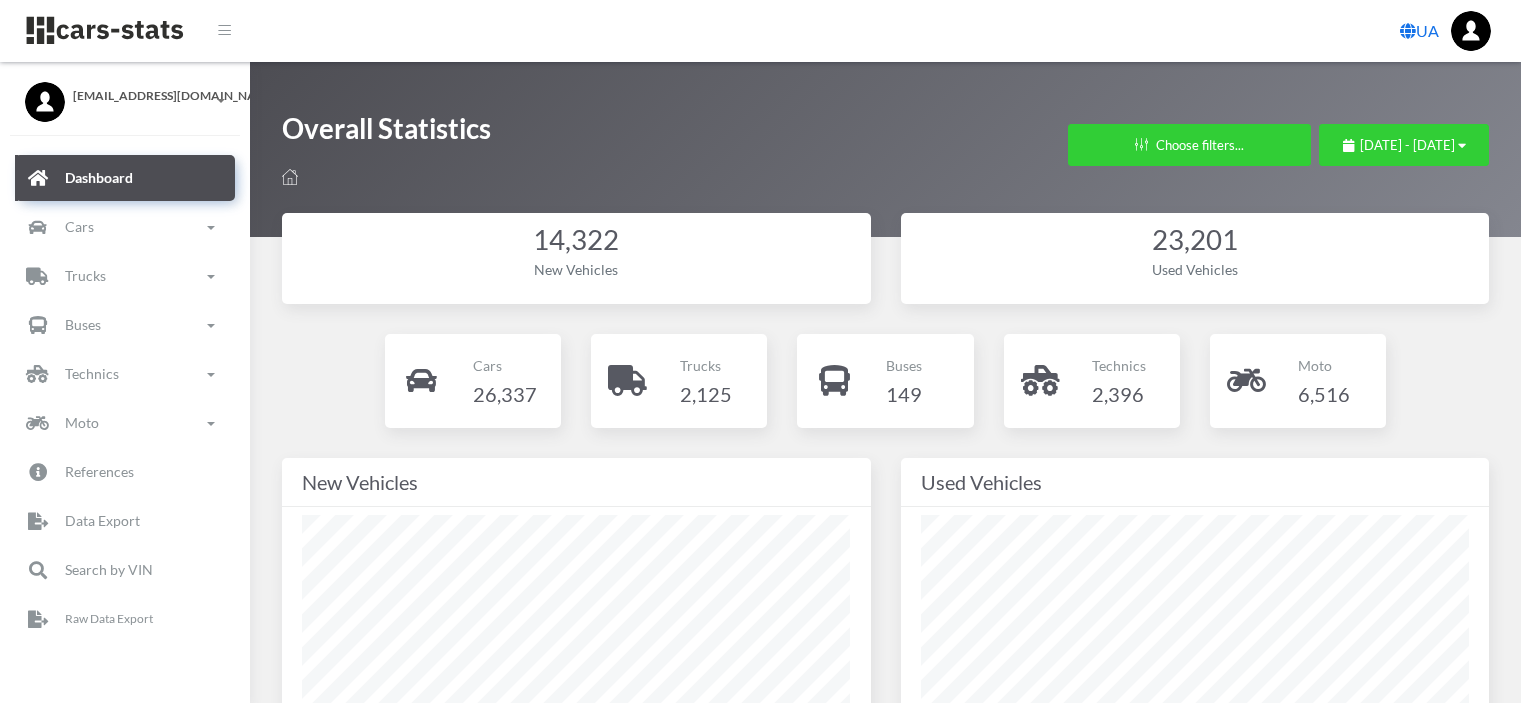 scroll, scrollTop: 0, scrollLeft: 0, axis: both 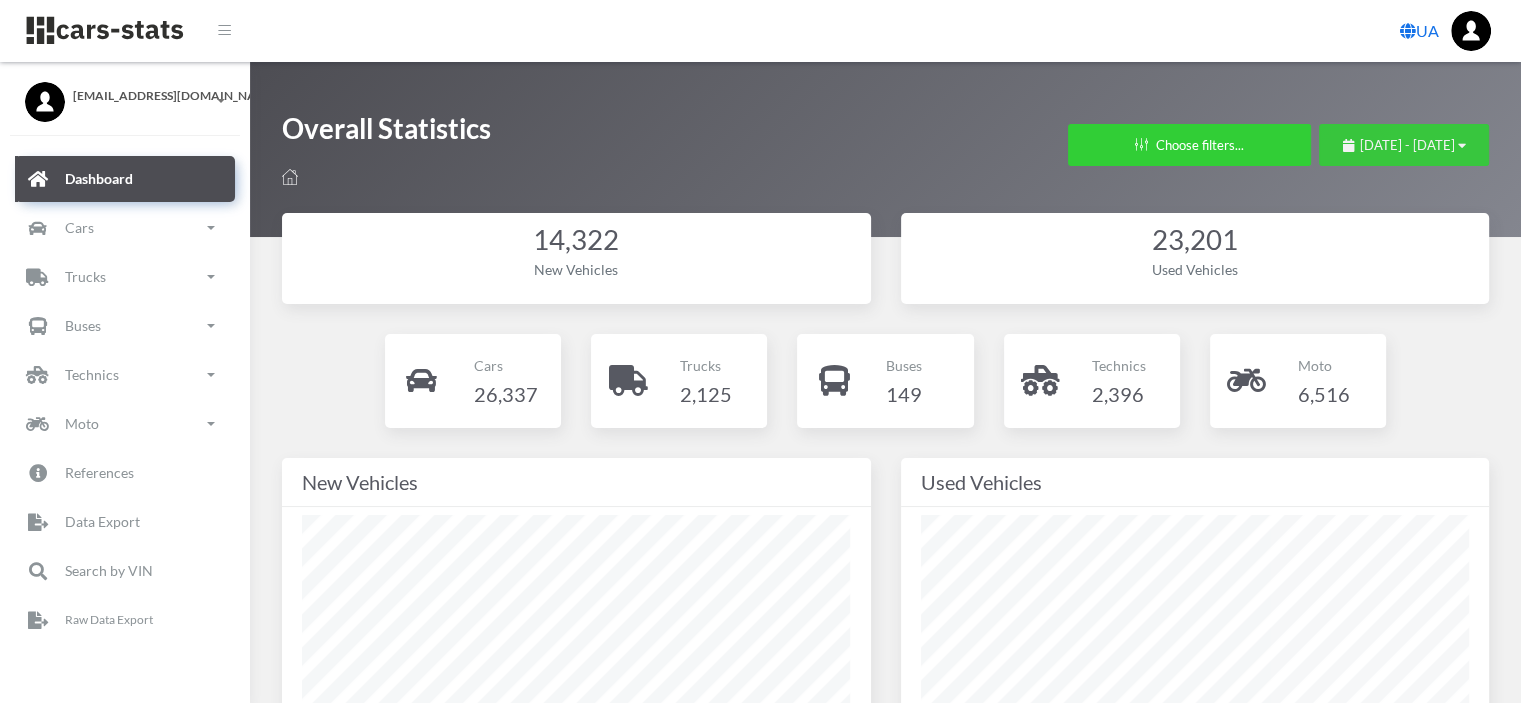 click on "June 29, 2025 - July 29, 2025" at bounding box center [1404, 145] 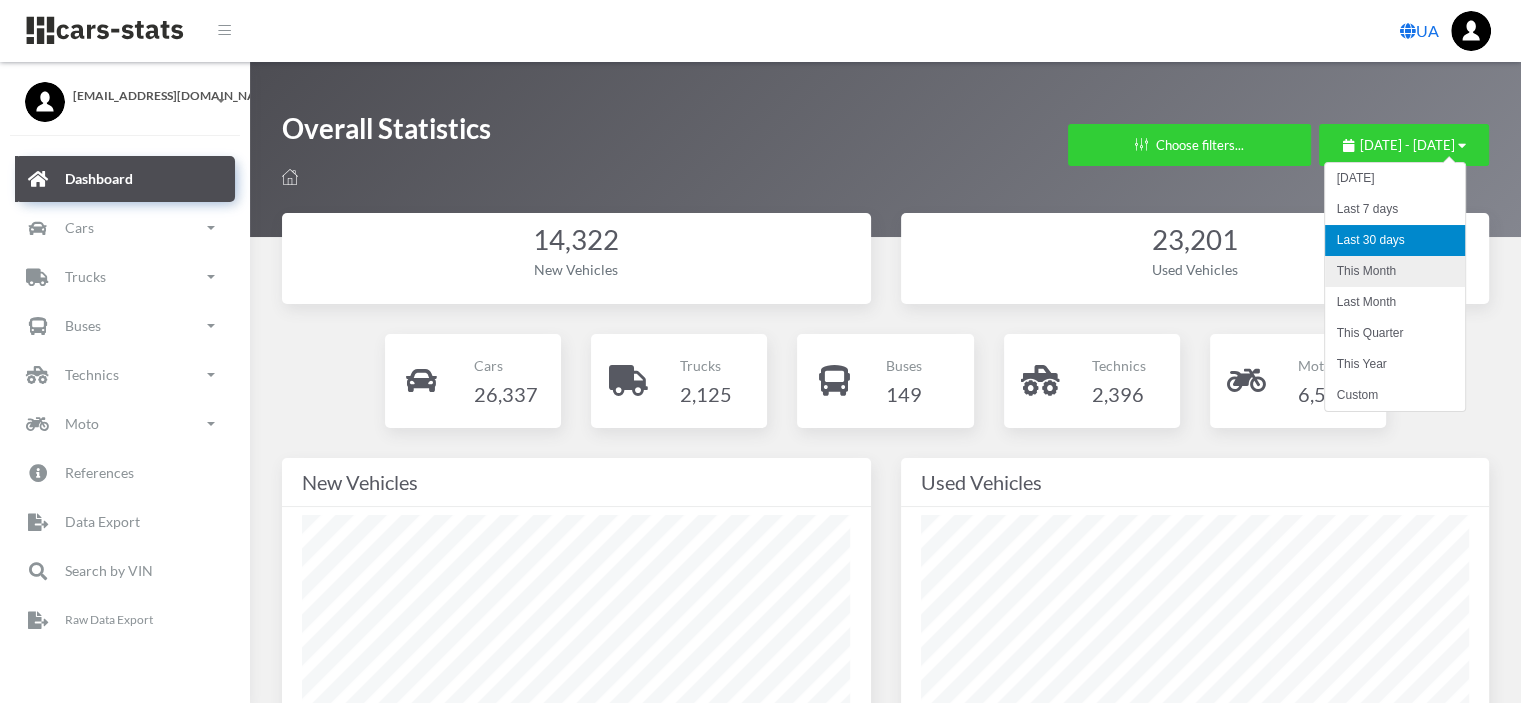 click on "This Month" at bounding box center (1395, 271) 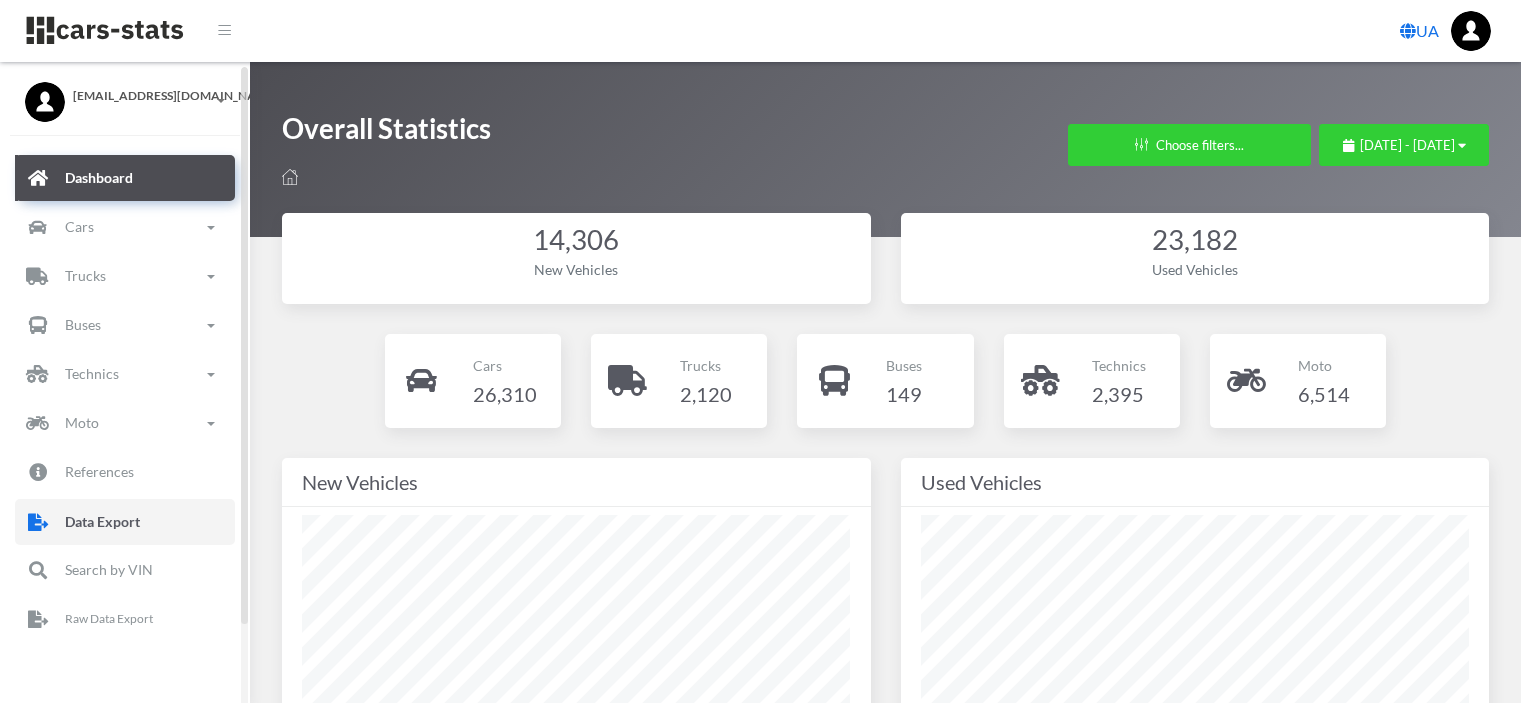 scroll, scrollTop: 0, scrollLeft: 0, axis: both 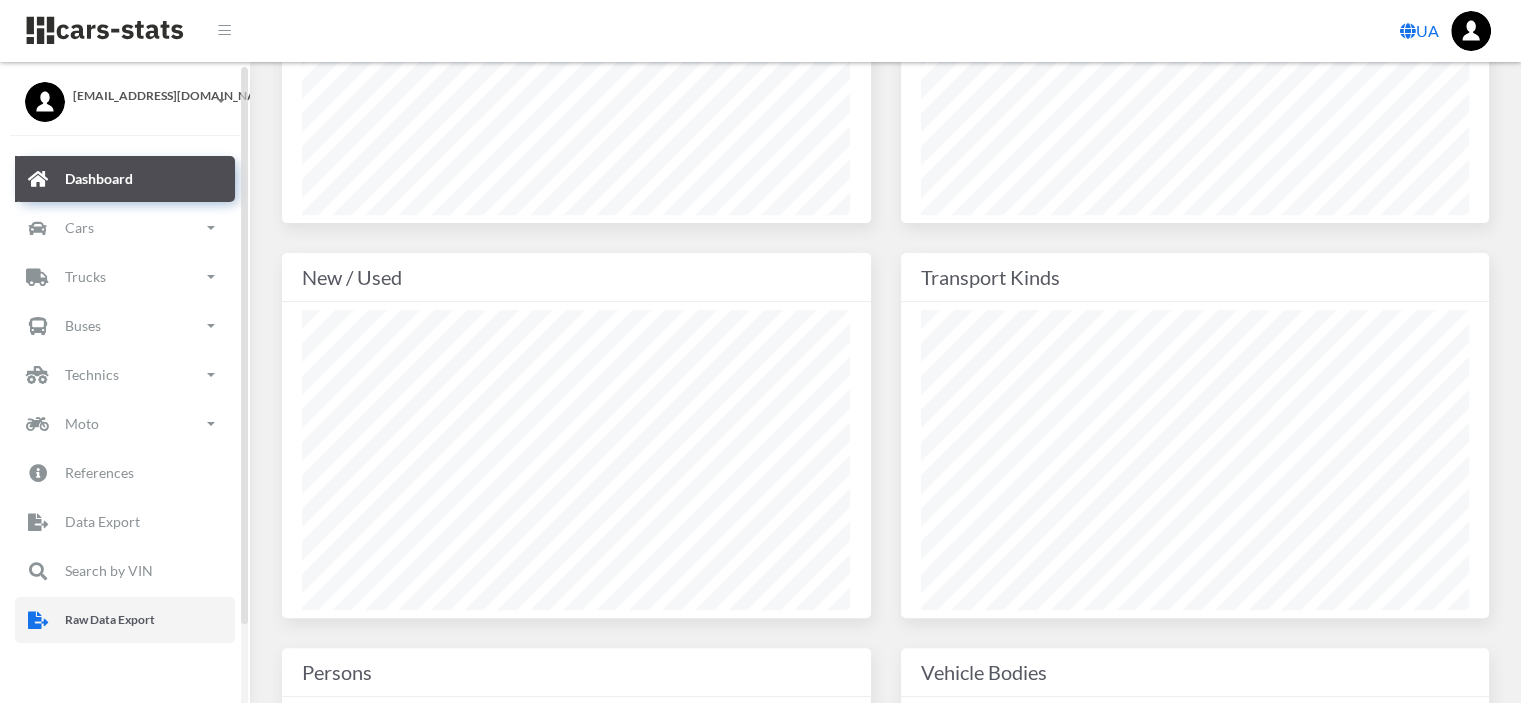 click on "Raw Data Export" at bounding box center [110, 620] 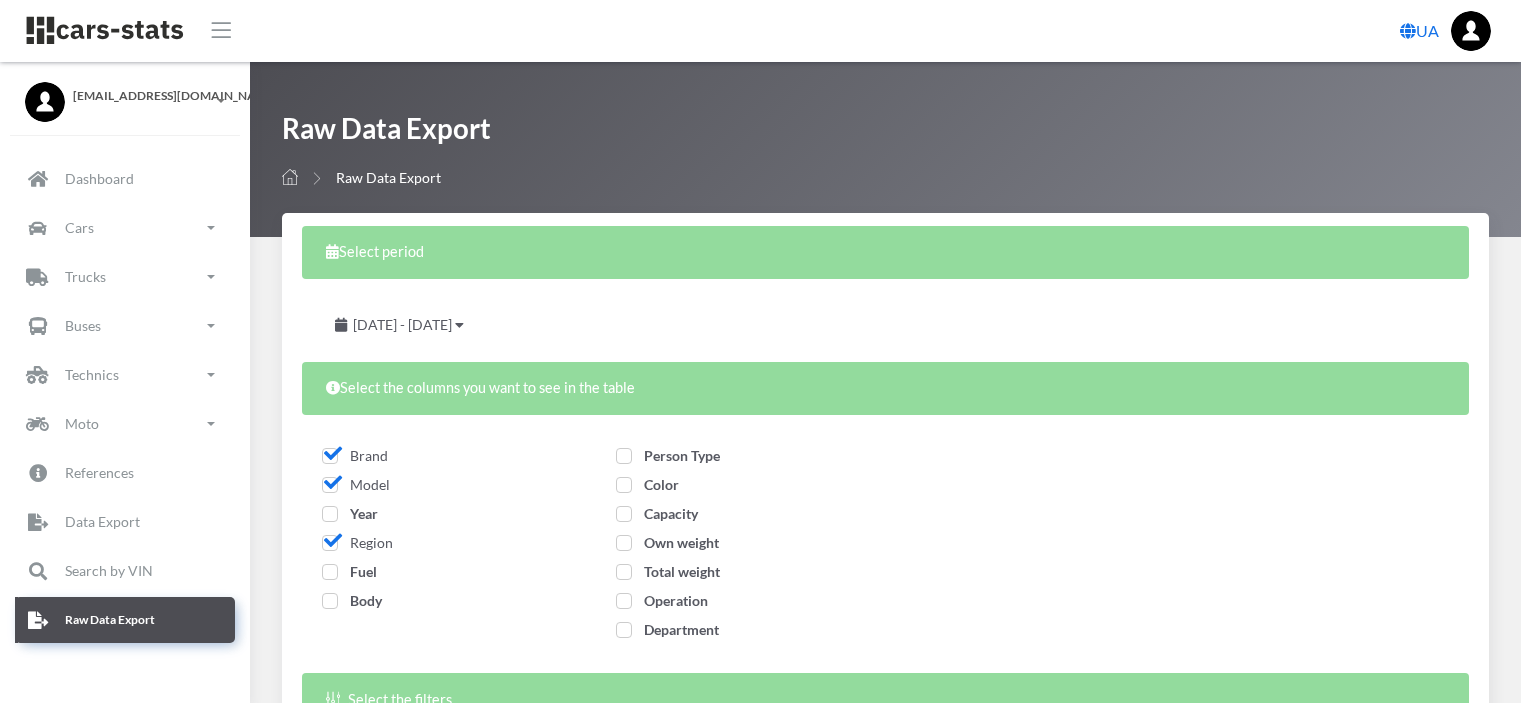 select 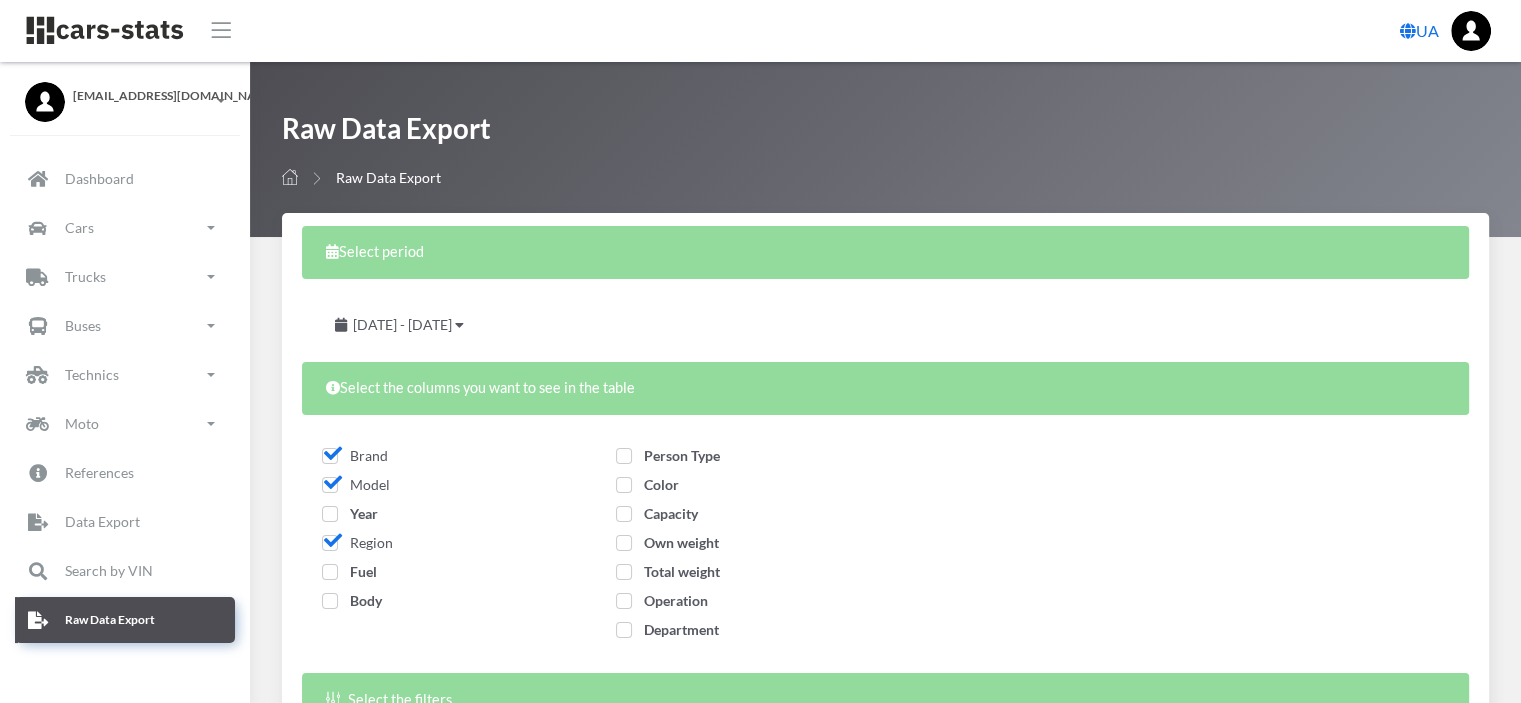 scroll, scrollTop: 15, scrollLeft: 15, axis: both 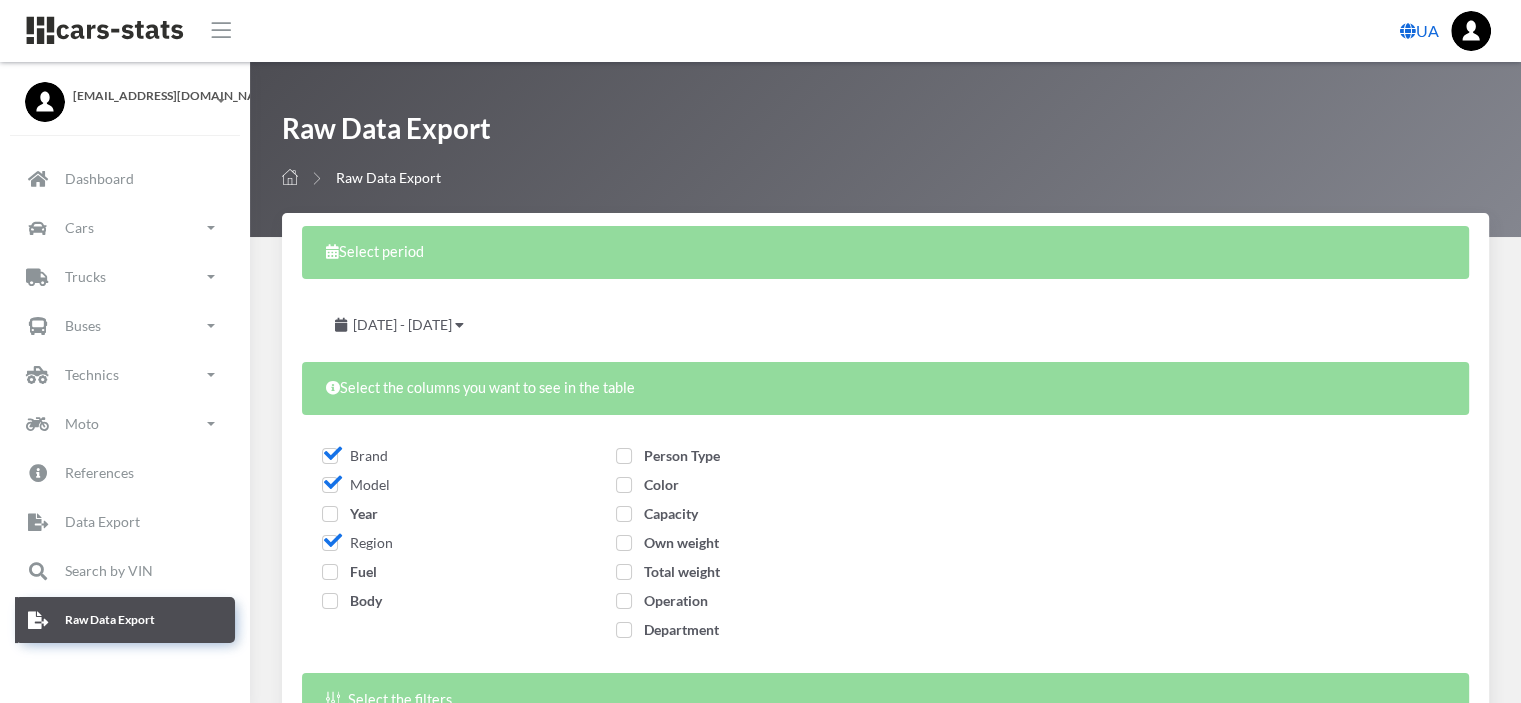 click on "UA" at bounding box center (1419, 31) 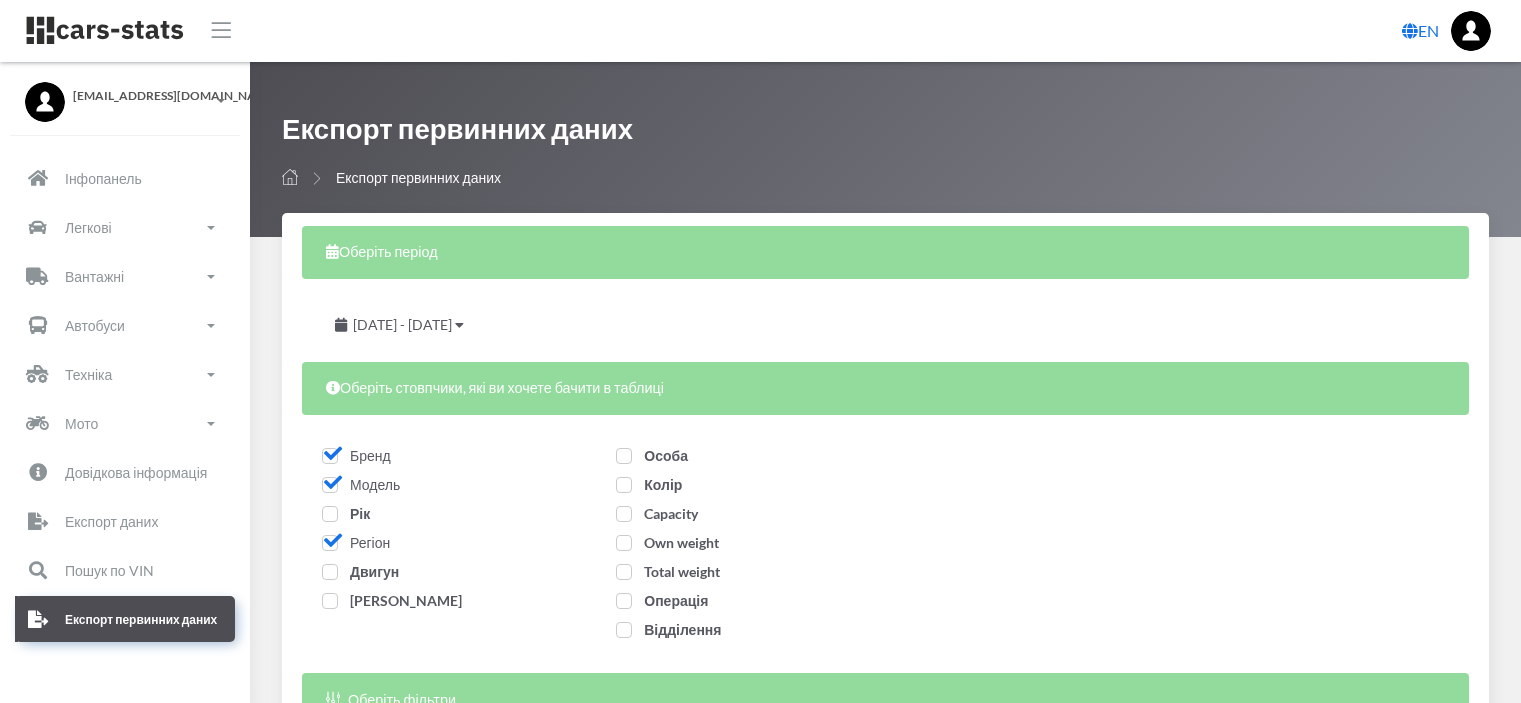 select 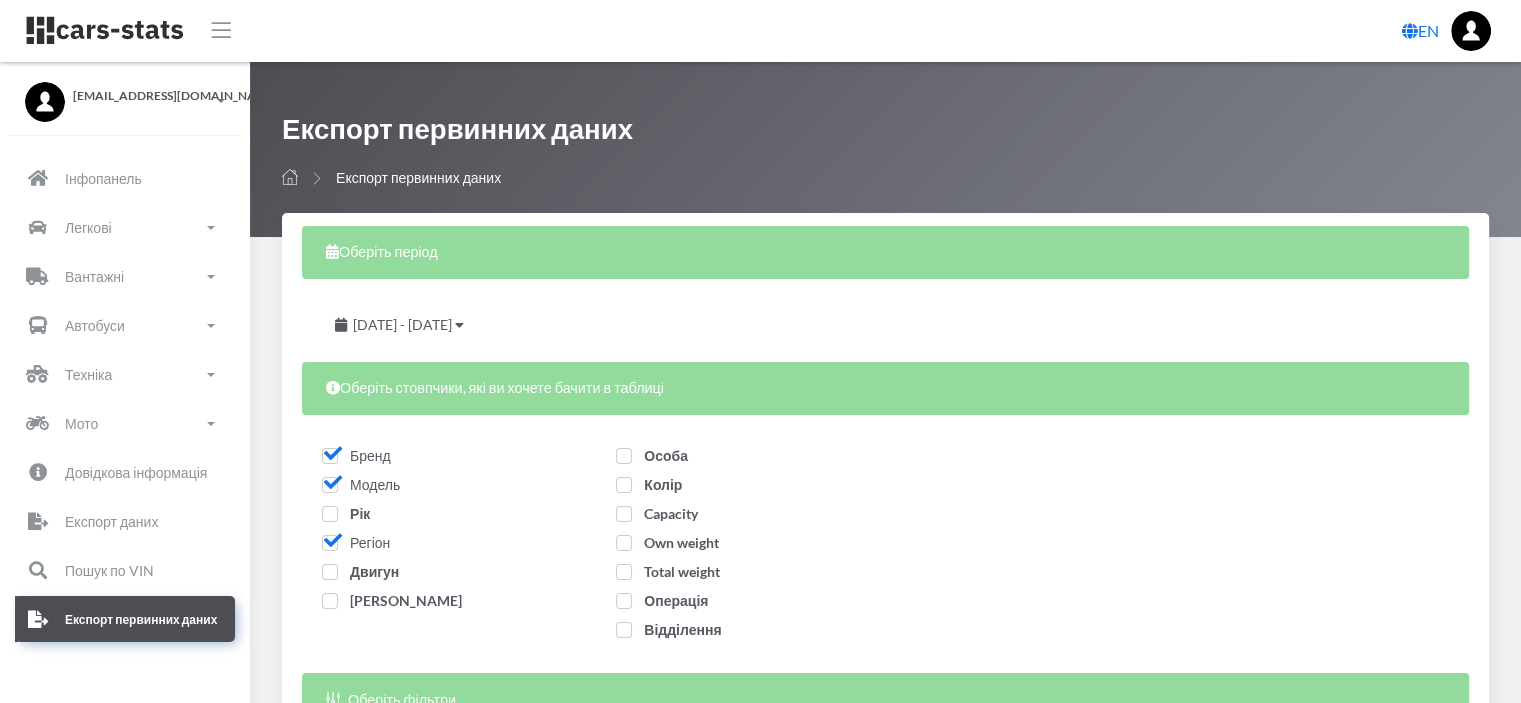 scroll, scrollTop: 15, scrollLeft: 15, axis: both 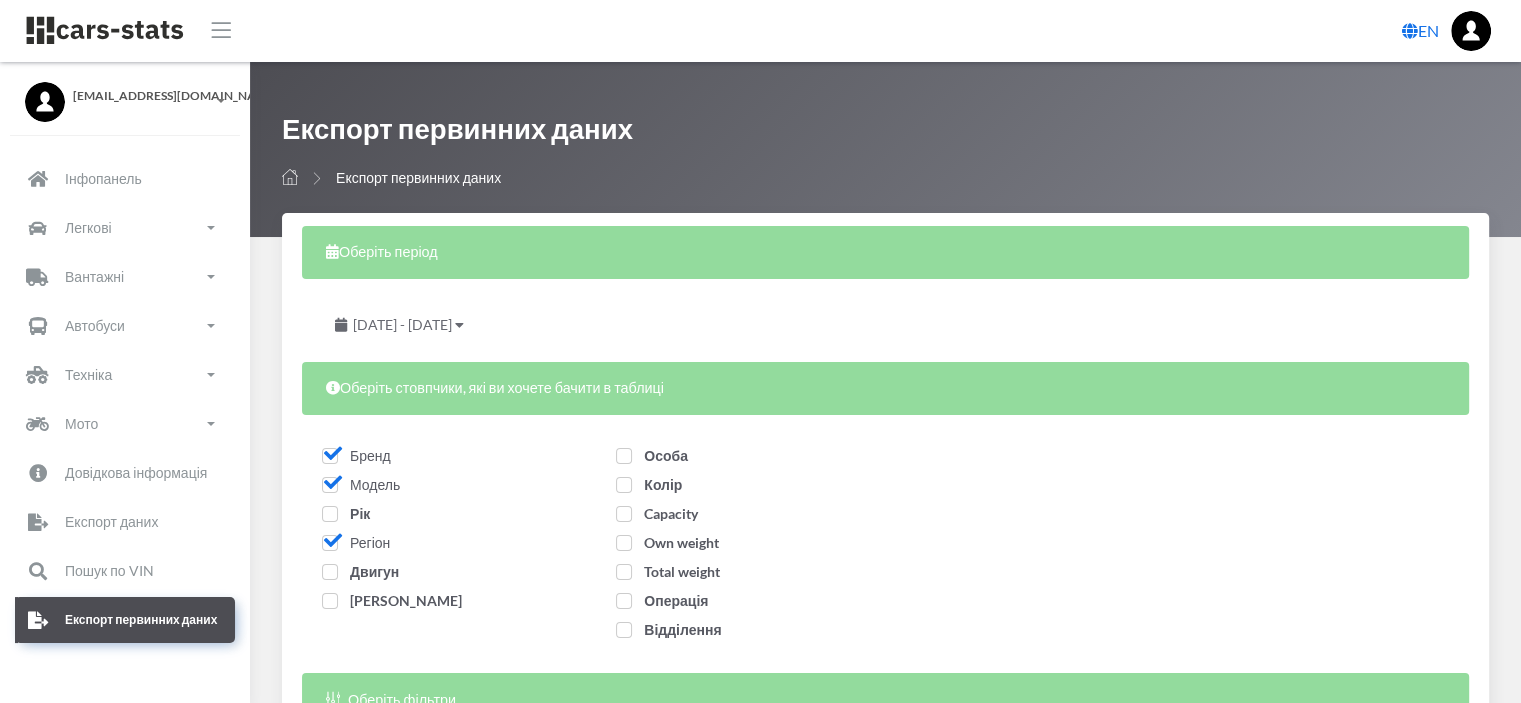 click at bounding box center [459, 325] 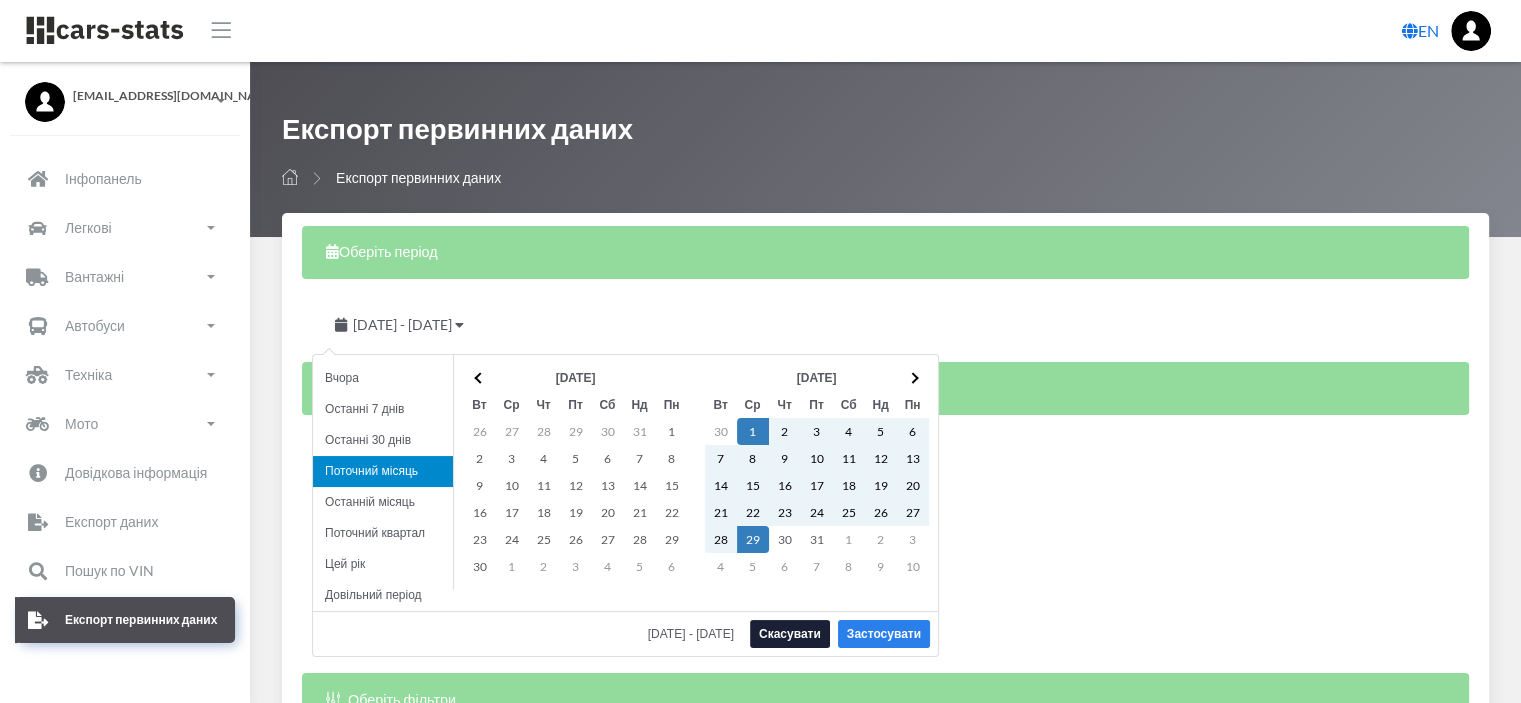 click on "Застосувати" at bounding box center (884, 634) 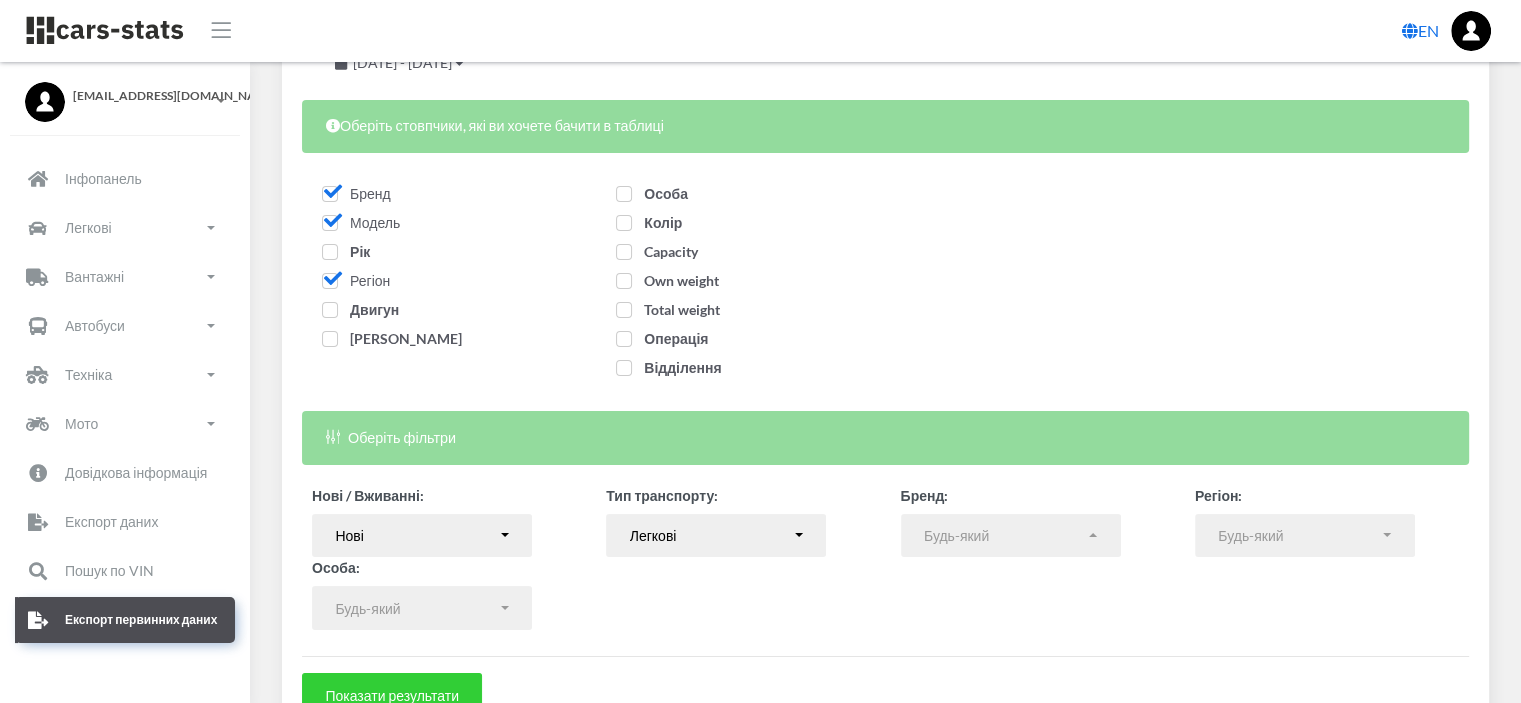scroll, scrollTop: 0, scrollLeft: 0, axis: both 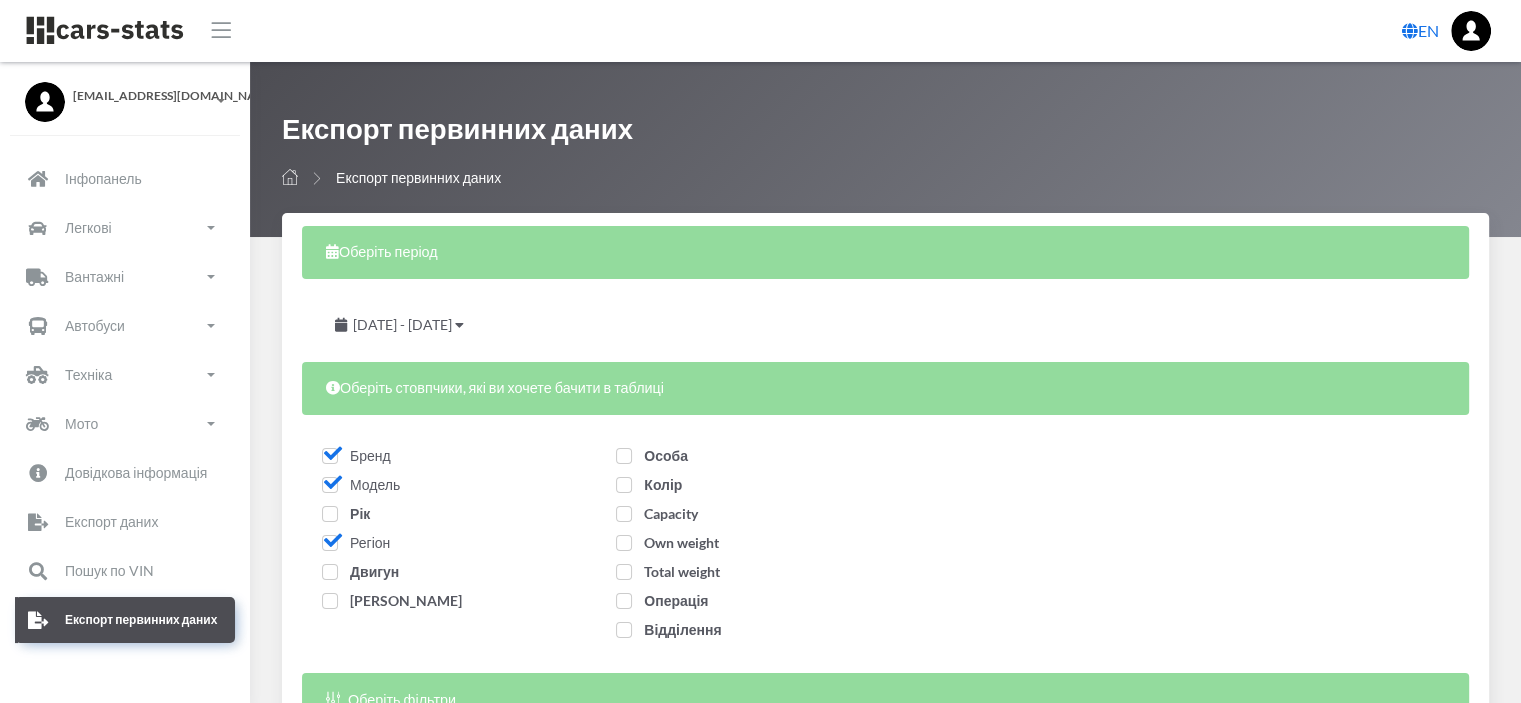 click on "Двигун" at bounding box center (360, 571) 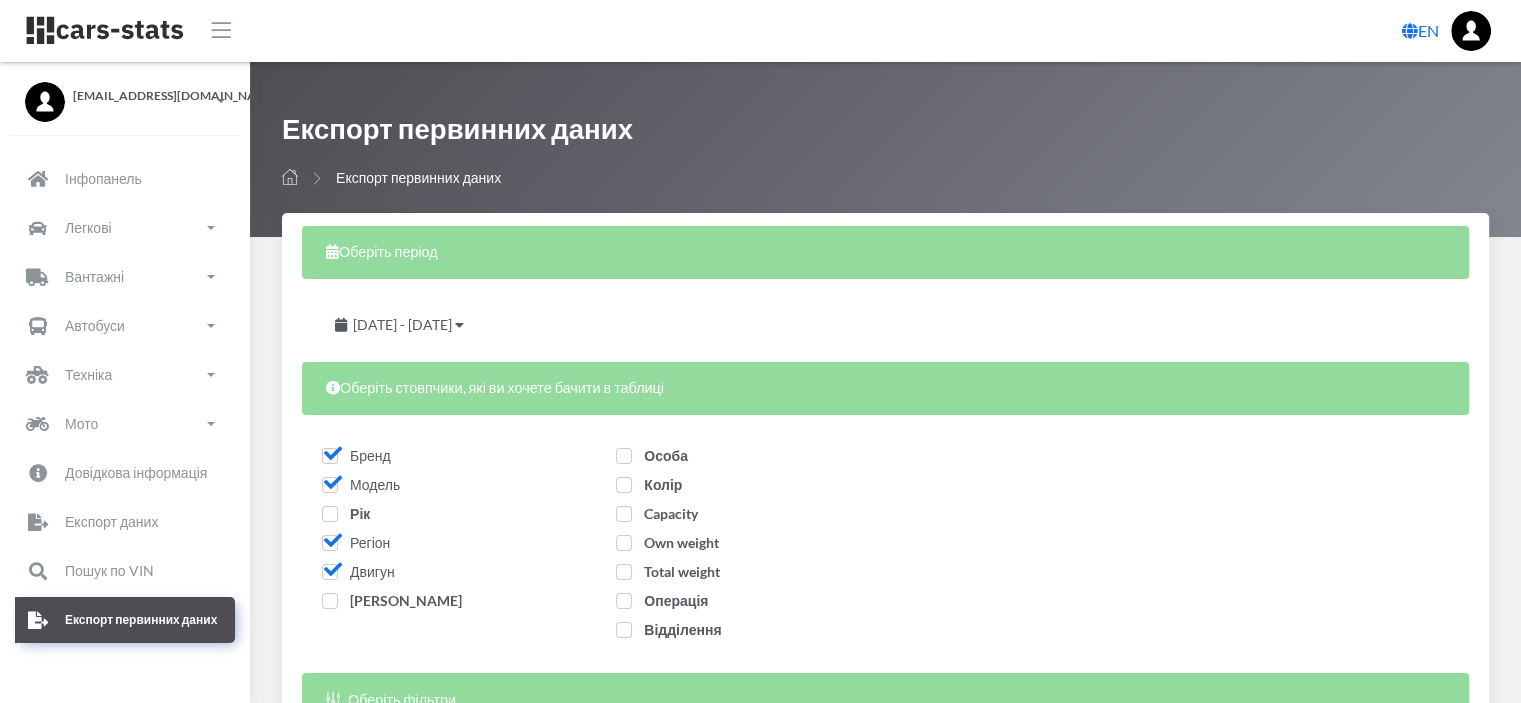 click on "[PERSON_NAME]" at bounding box center [392, 600] 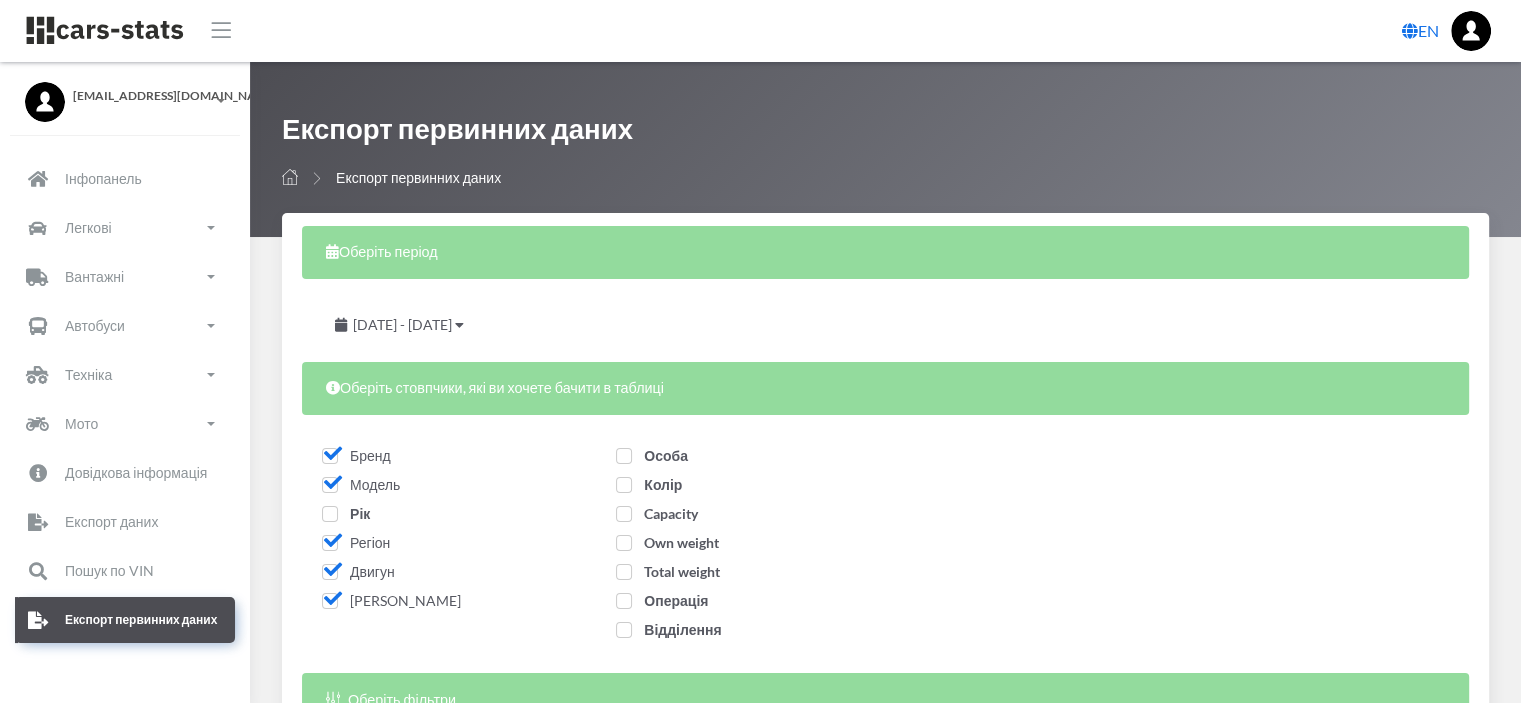click on "Двигун" at bounding box center (358, 571) 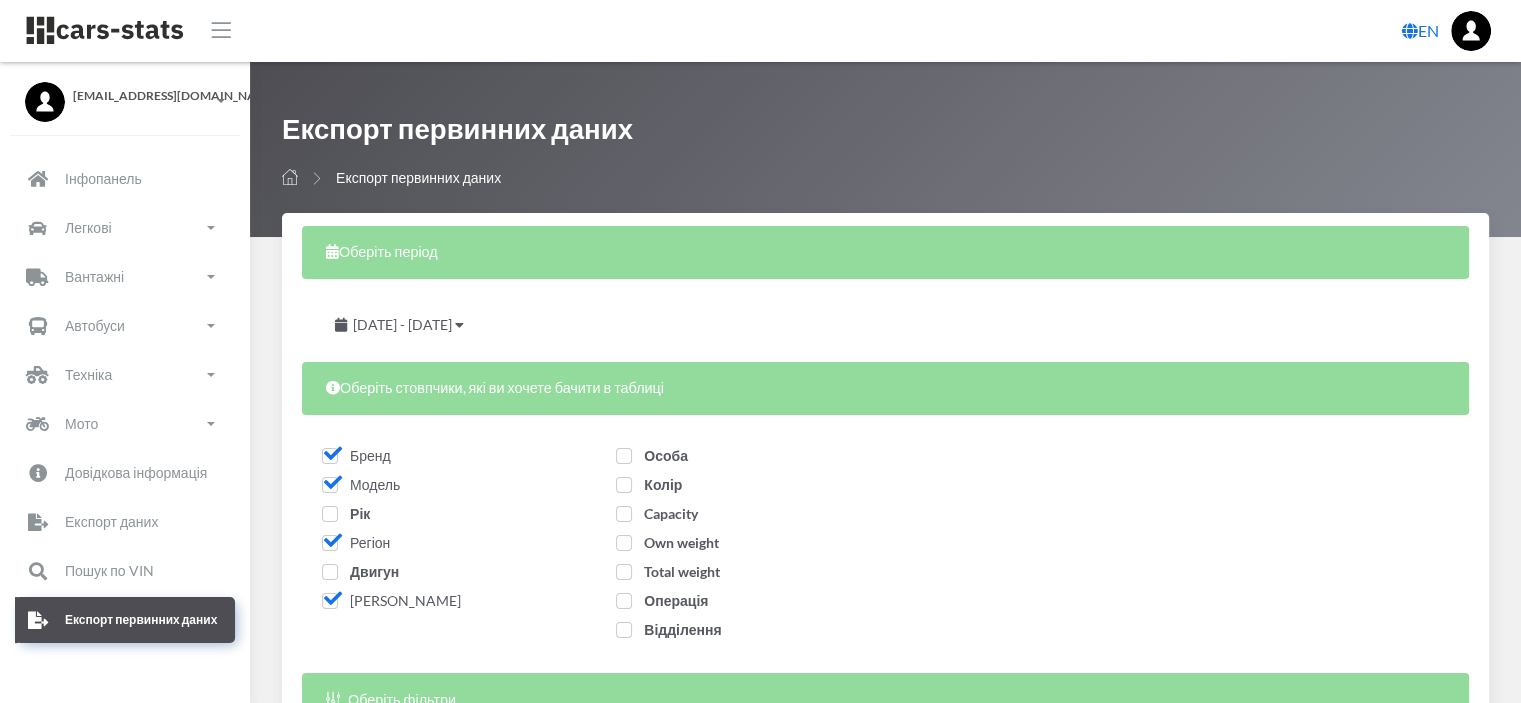 scroll, scrollTop: 367, scrollLeft: 0, axis: vertical 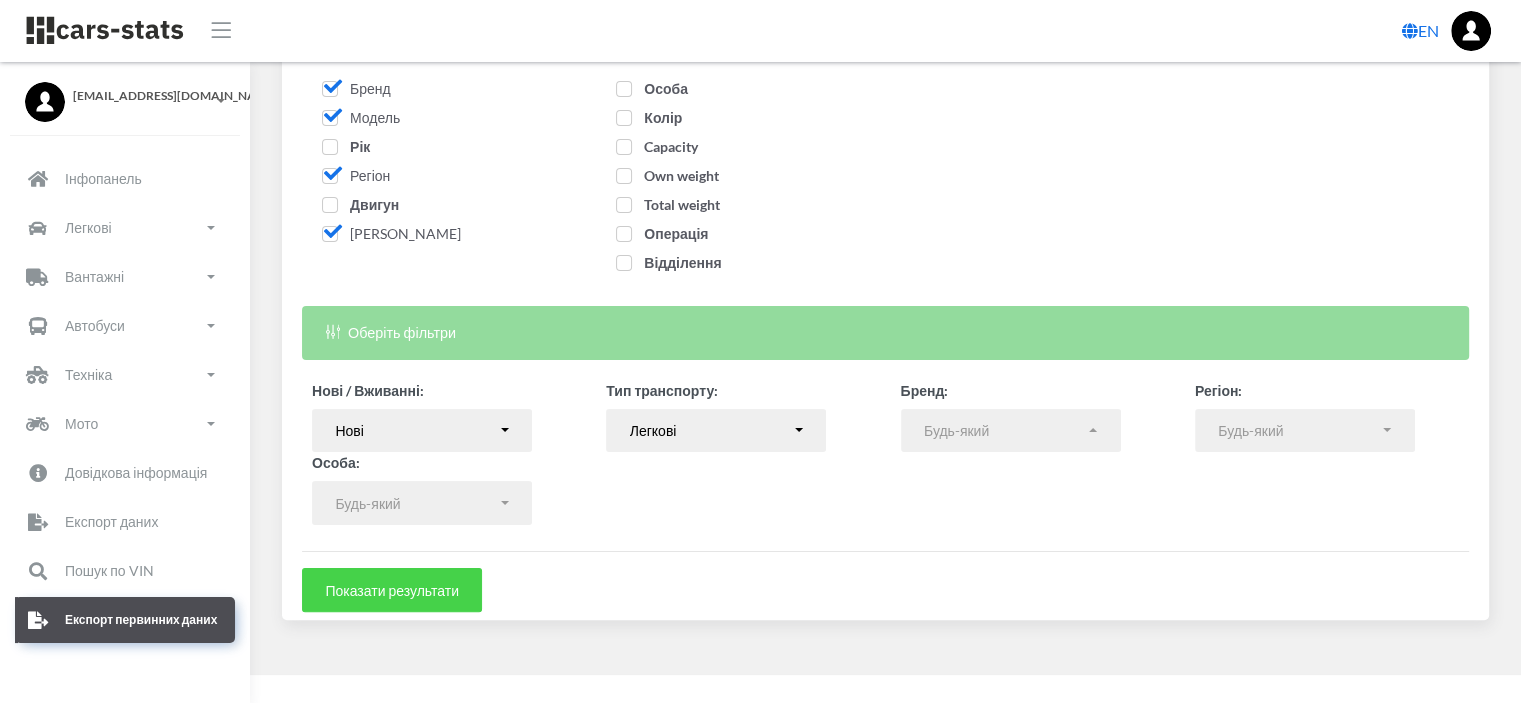 click on "Показати результати" at bounding box center (392, 590) 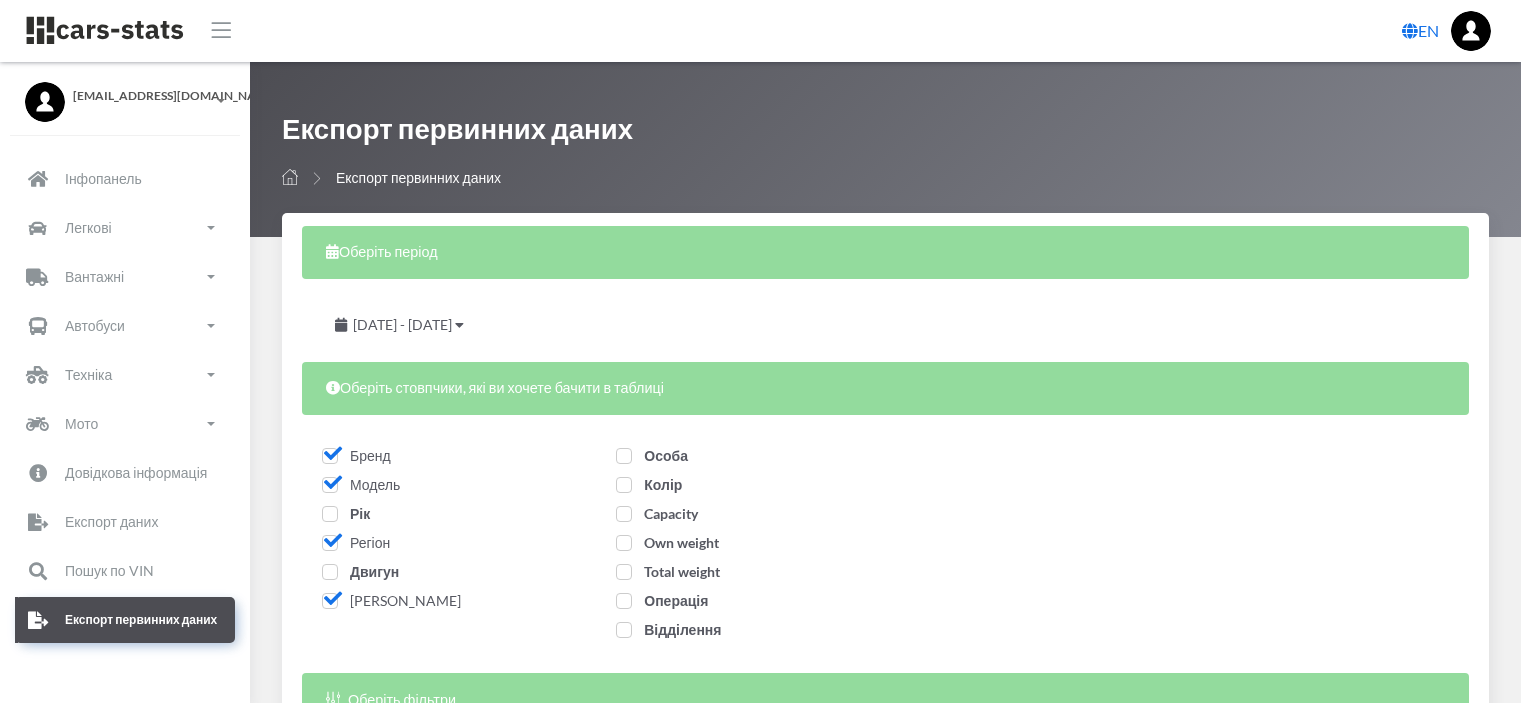 select 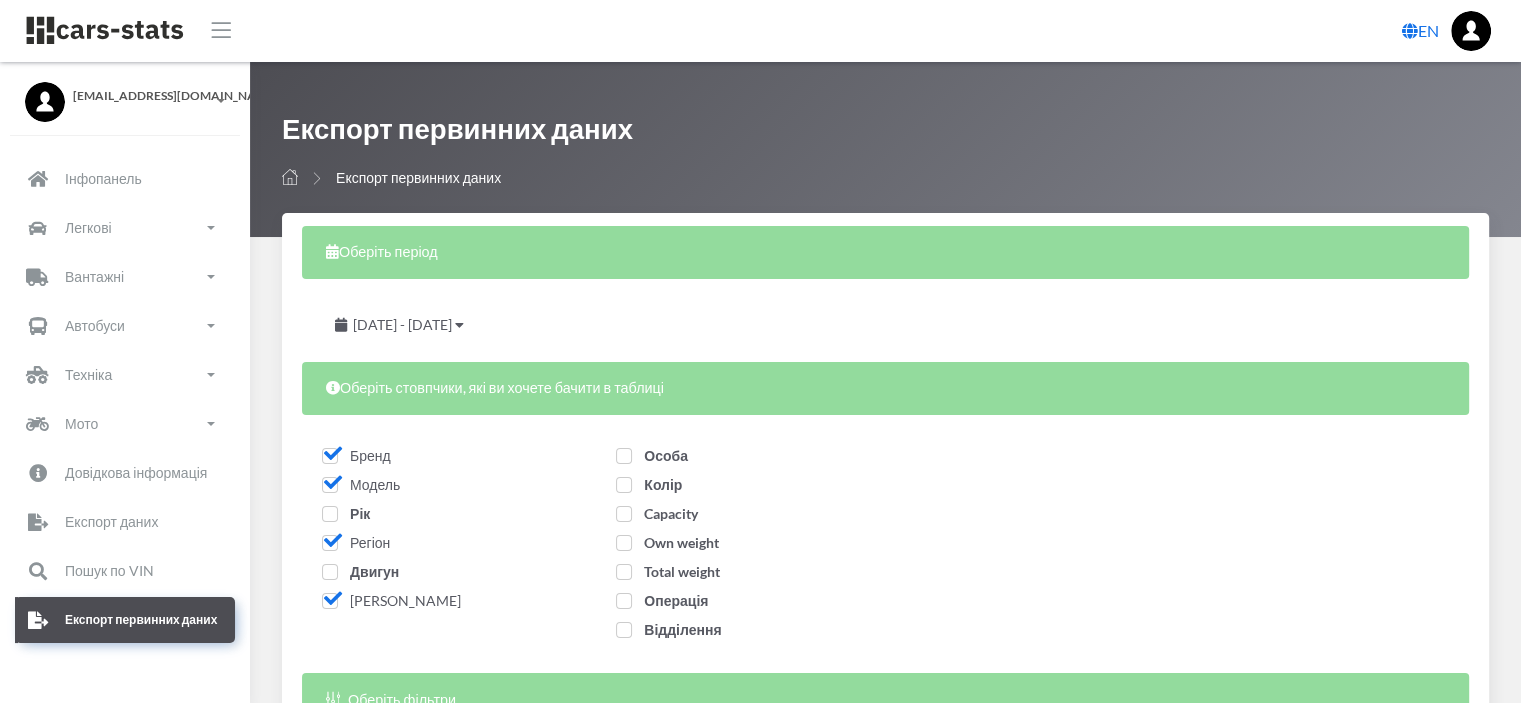 scroll, scrollTop: 15, scrollLeft: 15, axis: both 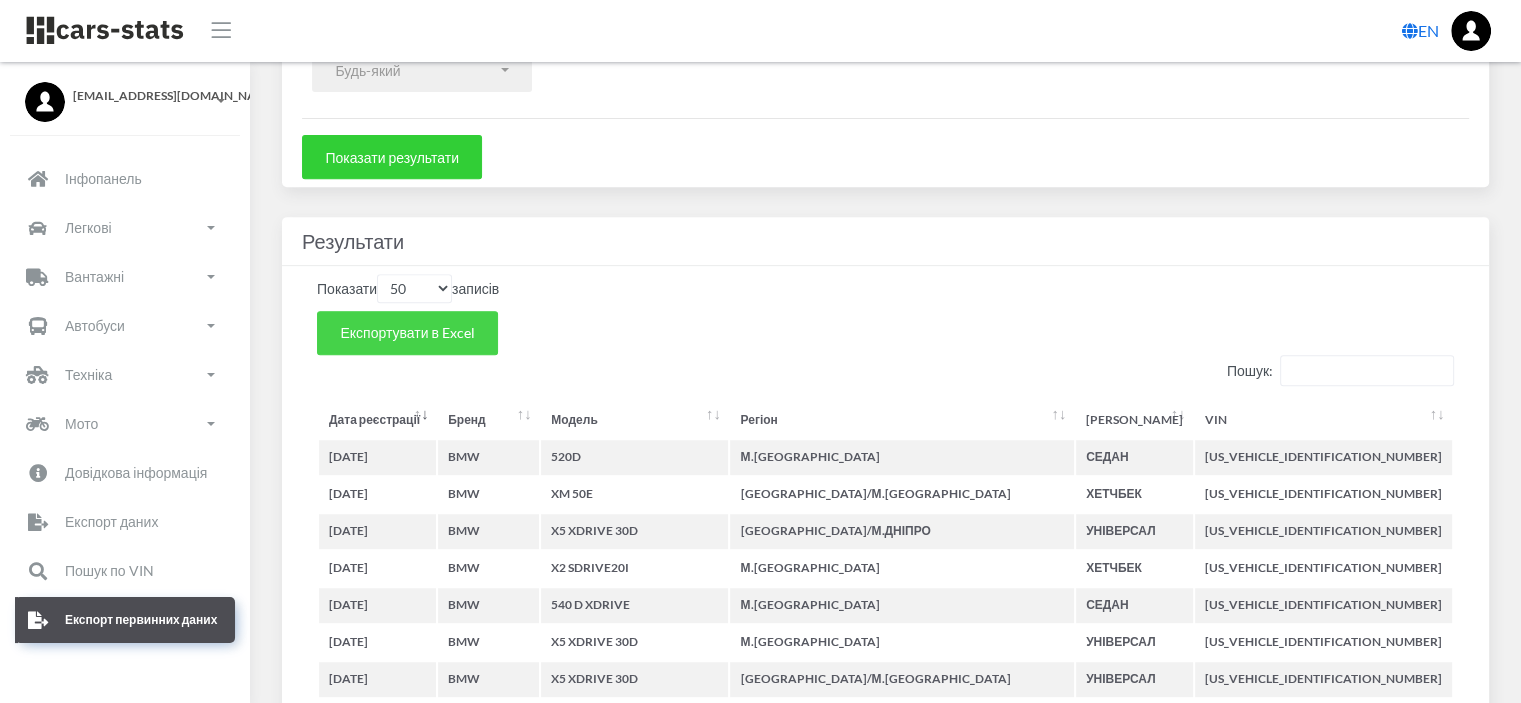 click on "Експортувати в Excel" at bounding box center (407, 332) 